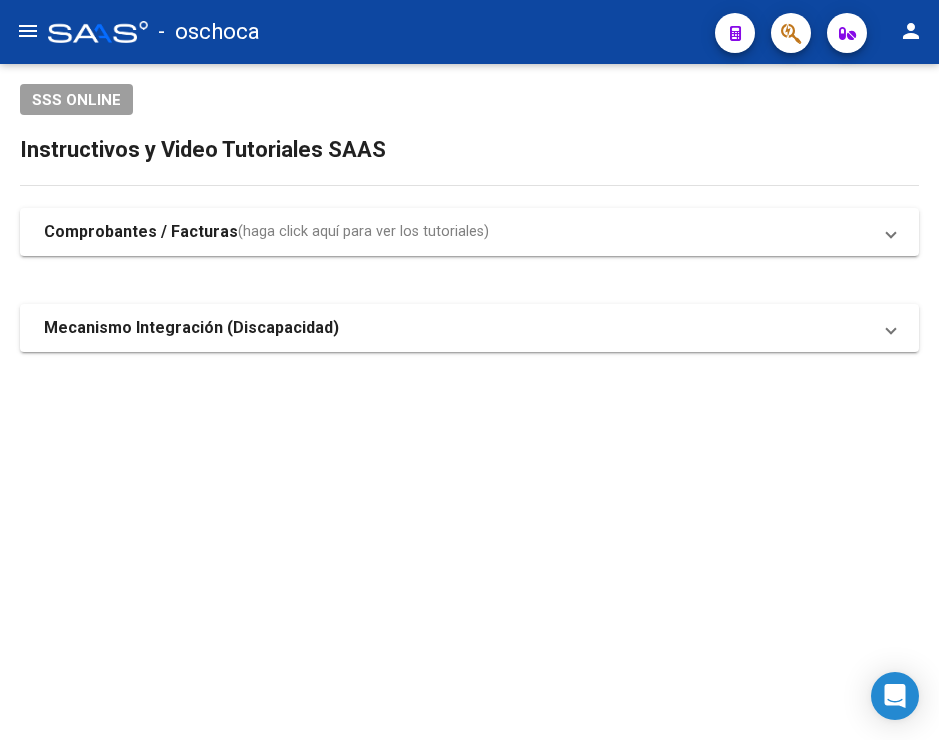 scroll, scrollTop: 0, scrollLeft: 0, axis: both 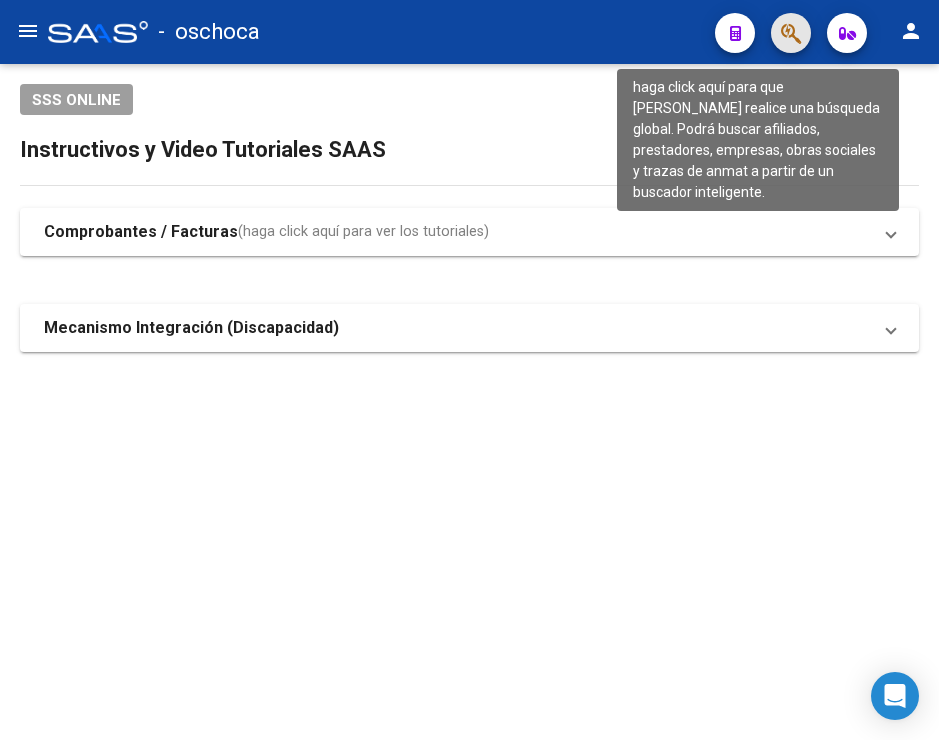click 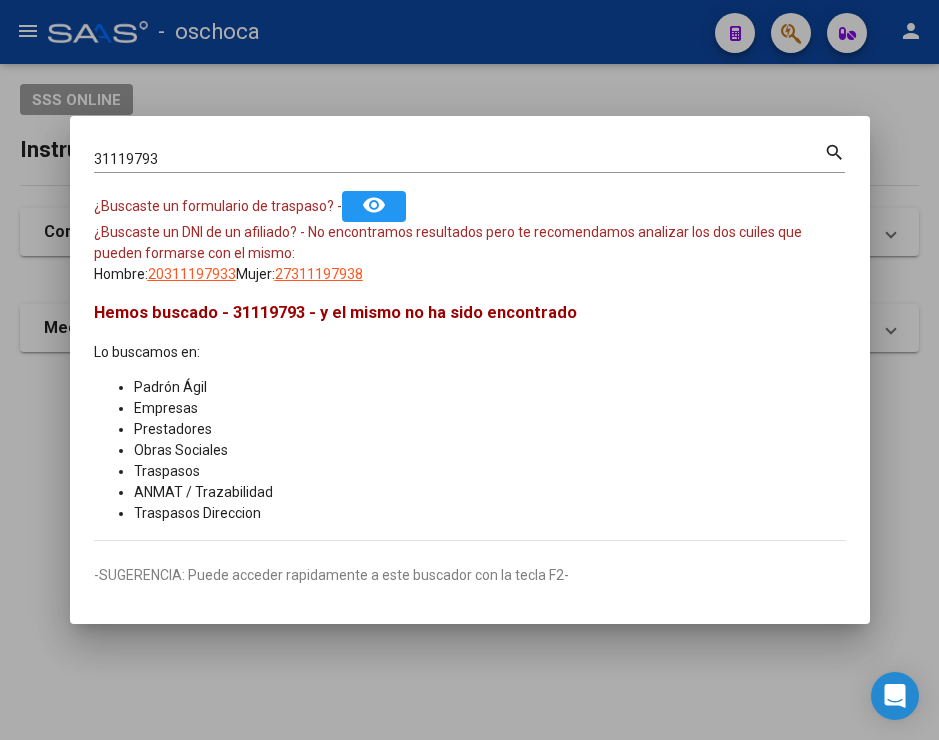 click on "31119793 Buscar (apellido, dni, cuil, nro traspaso, cuit, obra social) search ¿Buscaste un formulario de traspaso? -   remove_red_eye ¿Buscaste un DNI de un afiliado? - No encontramos resultados pero te recomendamos analizar los dos cuiles que pueden formarse con el mismo:  Hombre:  20311197933     Mujer:  27311197938 Hemos buscado - 31119793 - y el mismo no ha sido encontrado  Lo buscamos en:  Padrón Ágil Empresas Prestadores Obras Sociales Traspasos ANMAT / Trazabilidad Traspasos Direccion -SUGERENCIA: Puede acceder rapidamente a este buscador con la tecla F2-" at bounding box center (470, 370) 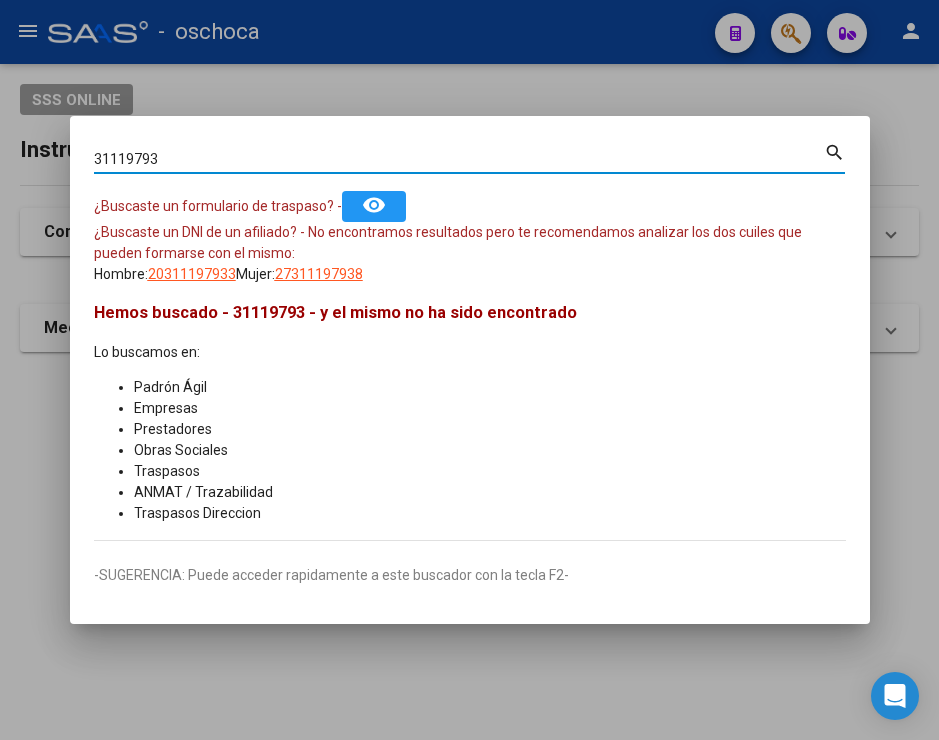 drag, startPoint x: 182, startPoint y: 151, endPoint x: -233, endPoint y: 148, distance: 415.01083 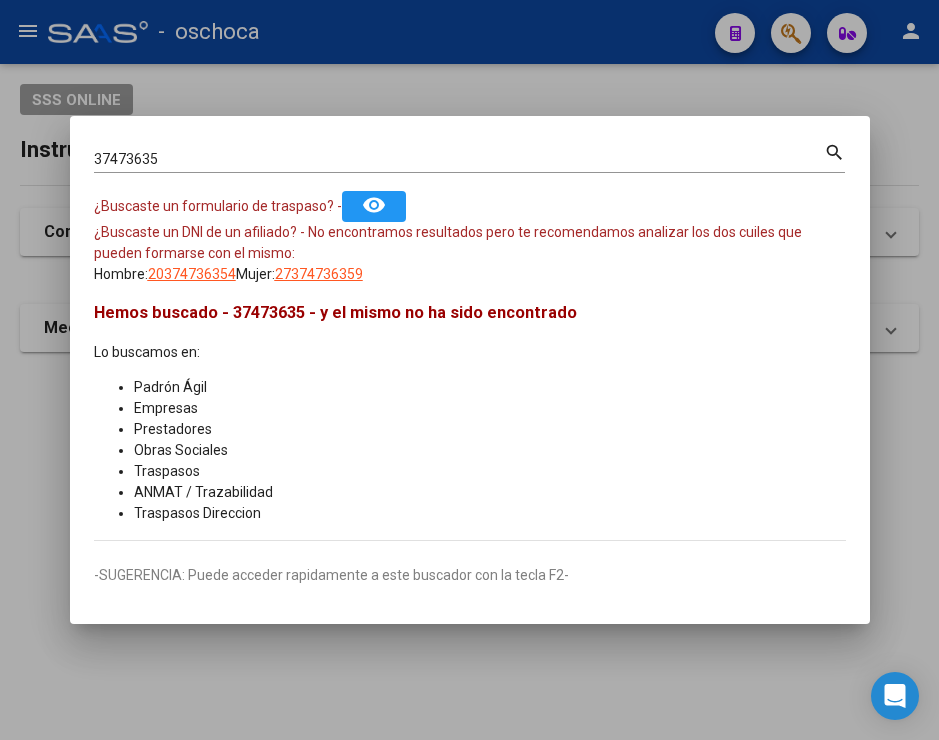 click on "37473635 Buscar (apellido, dni, [PERSON_NAME], nro traspaso, cuit, obra social) search" at bounding box center [469, 156] 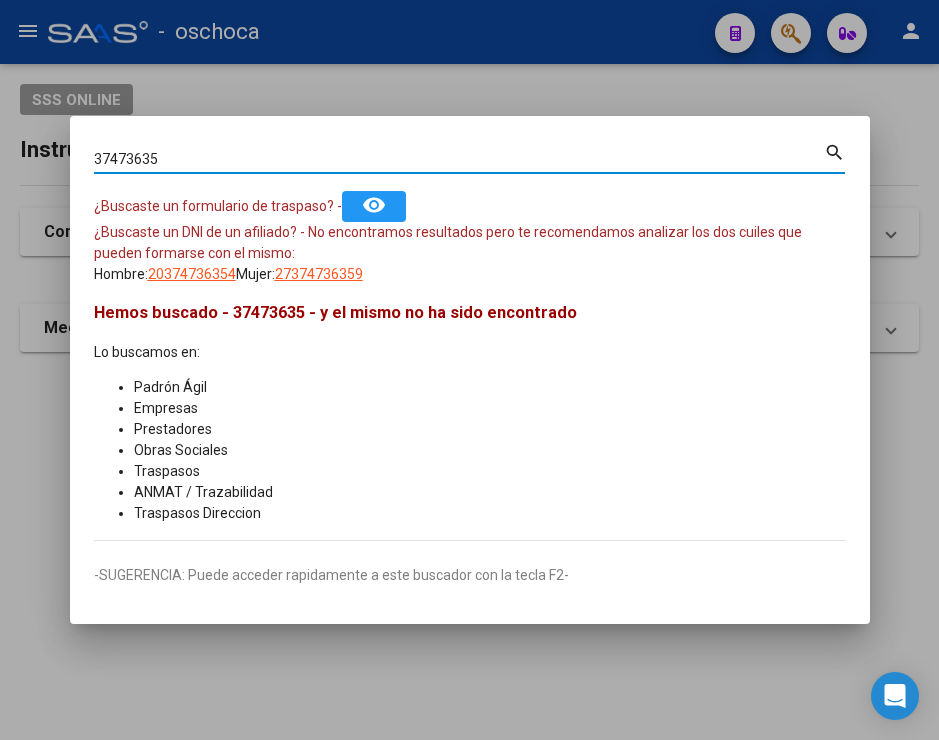 drag, startPoint x: 164, startPoint y: 160, endPoint x: -180, endPoint y: 90, distance: 351.04987 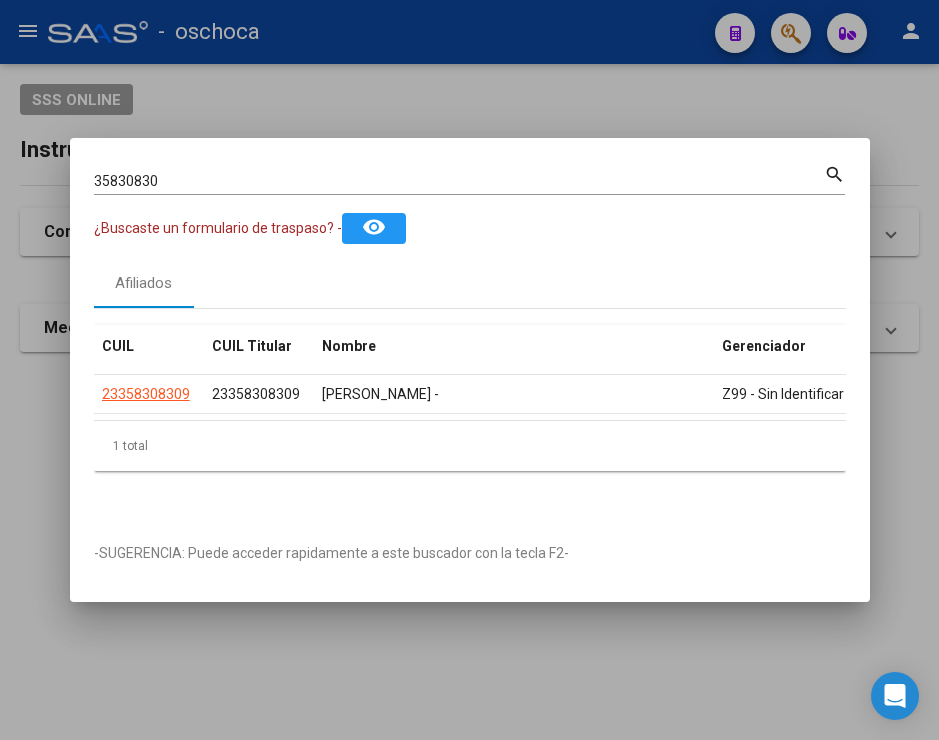 click on "Afiliados" 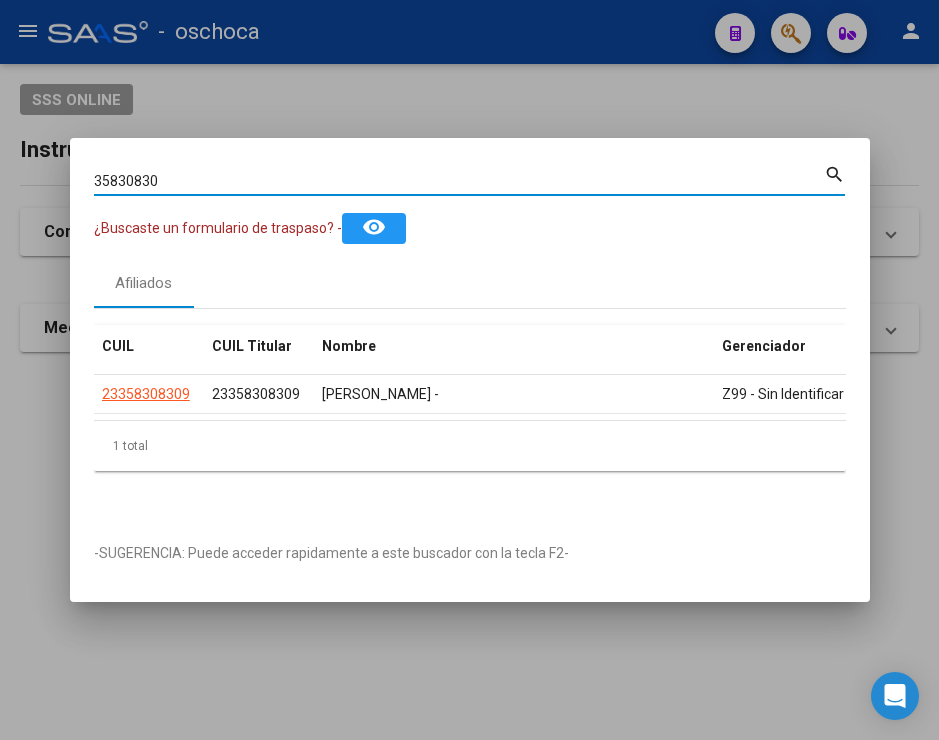 drag, startPoint x: 189, startPoint y: 174, endPoint x: -45, endPoint y: 134, distance: 237.39418 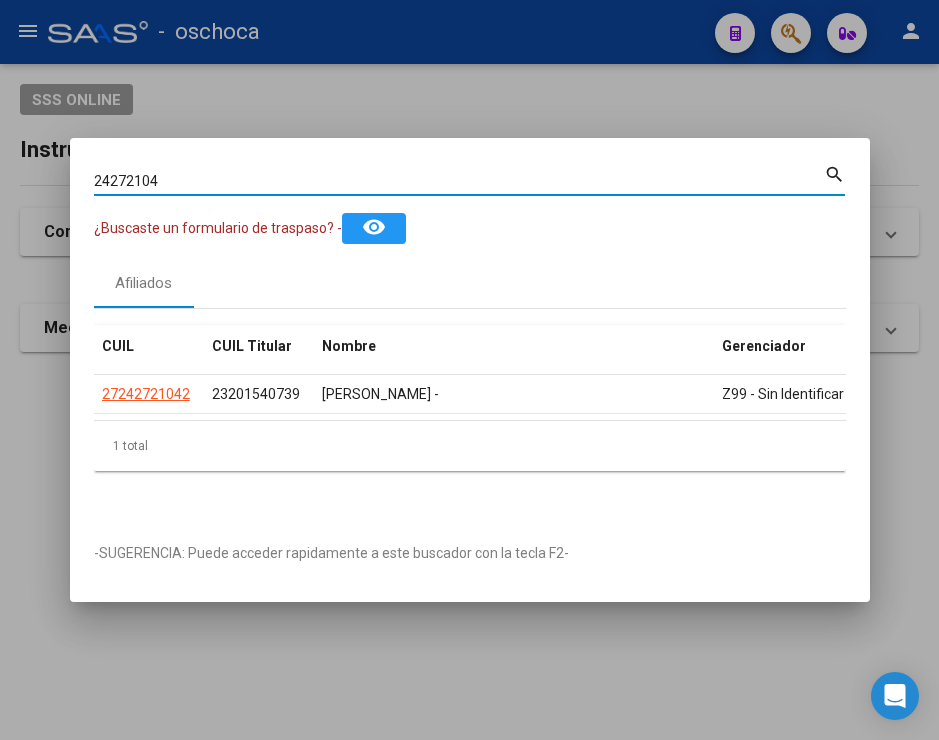 drag, startPoint x: 169, startPoint y: 177, endPoint x: -51, endPoint y: 119, distance: 227.51703 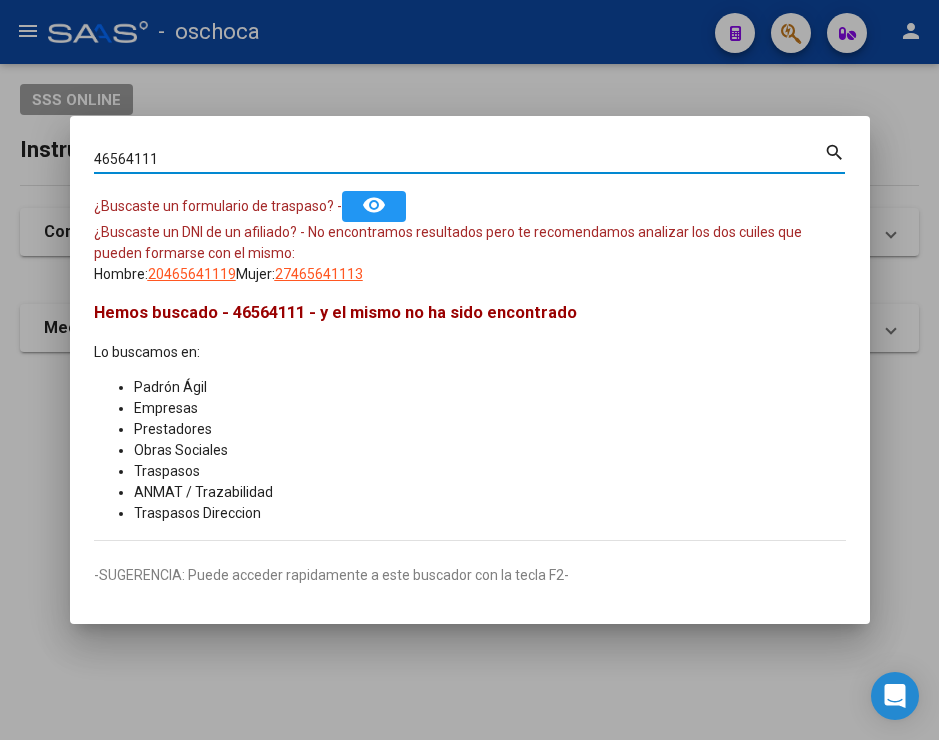 drag, startPoint x: 178, startPoint y: 156, endPoint x: 45, endPoint y: 120, distance: 137.78607 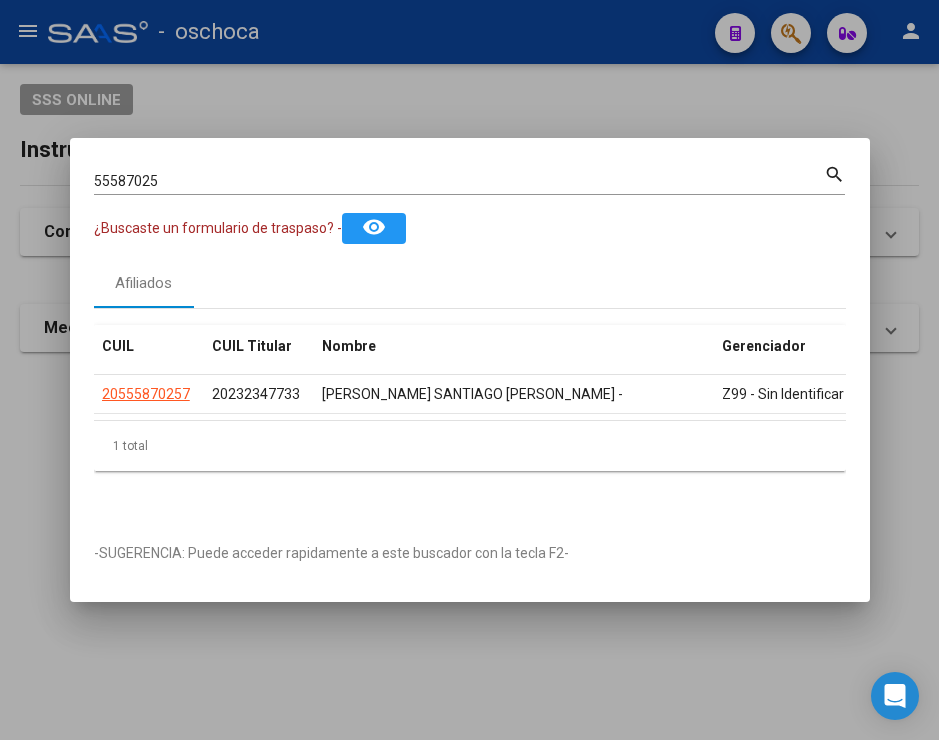 drag, startPoint x: 157, startPoint y: 172, endPoint x: 148, endPoint y: 165, distance: 11.401754 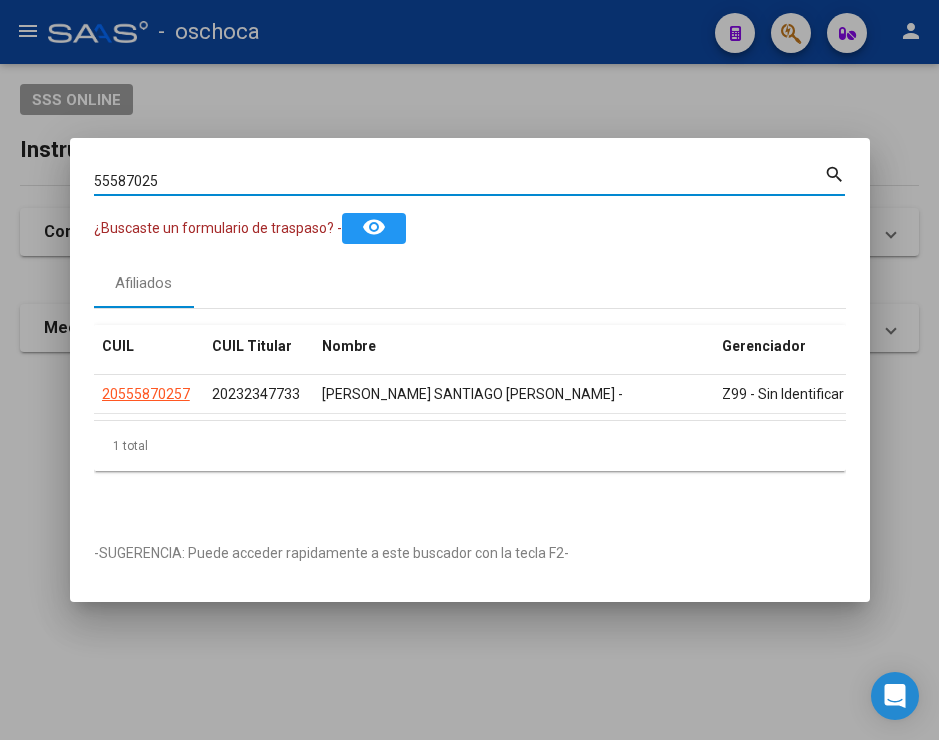 click on "55587025" at bounding box center [459, 181] 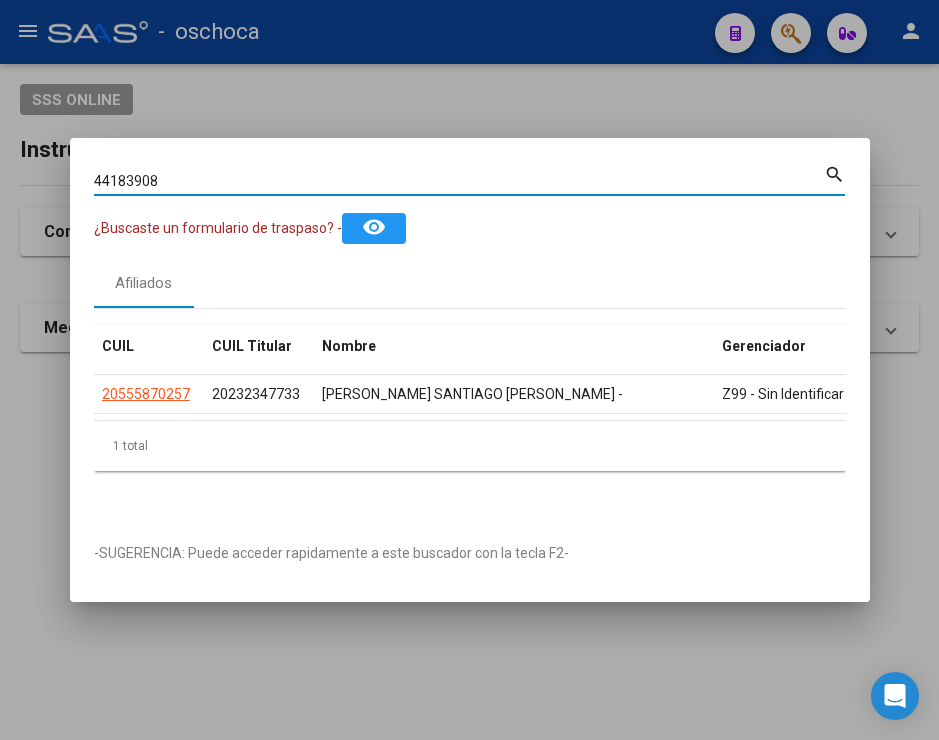 type on "44183908" 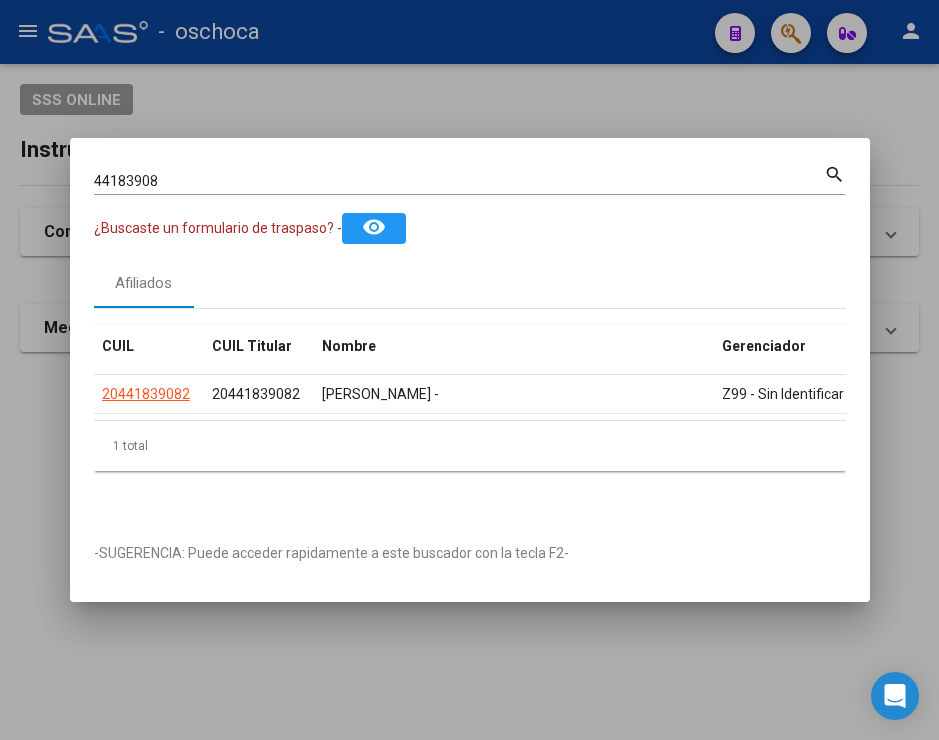 click on "Afiliados" 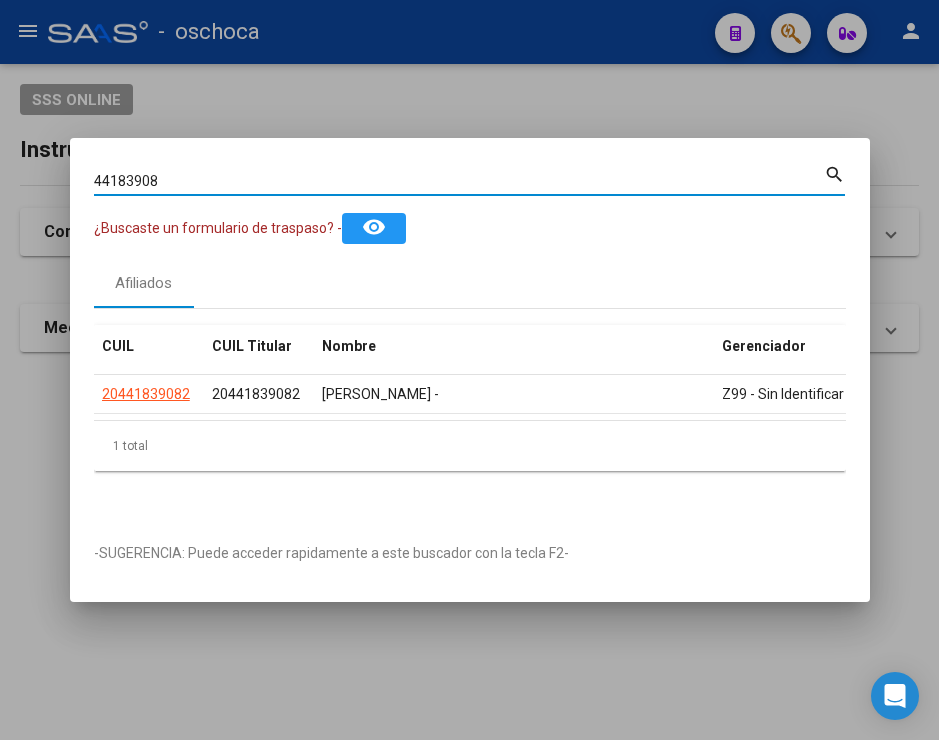 click on "44183908" at bounding box center (459, 181) 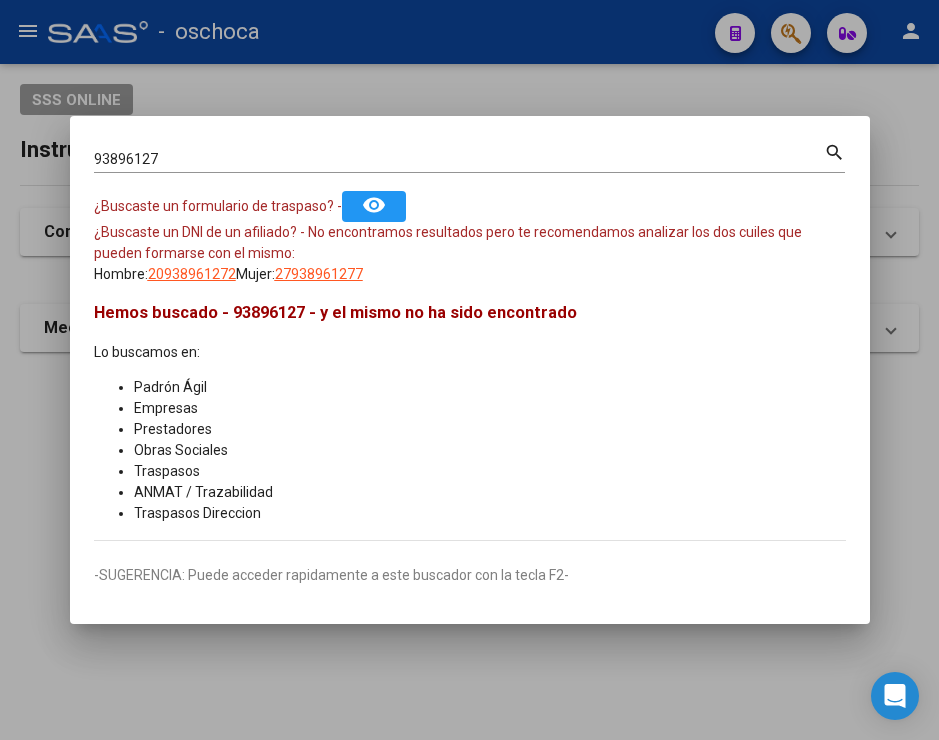 click on "93896127 Buscar (apellido, dni, cuil, nro traspaso, cuit, obra social) search ¿Buscaste un formulario de traspaso? -   remove_red_eye ¿Buscaste un DNI de un afiliado? - No encontramos resultados pero te recomendamos analizar los dos cuiles que pueden formarse con el mismo:  Hombre:  20938961272     Mujer:  27938961277 Hemos buscado - 93896127 - y el mismo no ha sido encontrado  Lo buscamos en:  Padrón Ágil Empresas Prestadores Obras Sociales Traspasos ANMAT / Trazabilidad Traspasos Direccion -SUGERENCIA: Puede acceder rapidamente a este buscador con la tecla F2-" at bounding box center (470, 370) 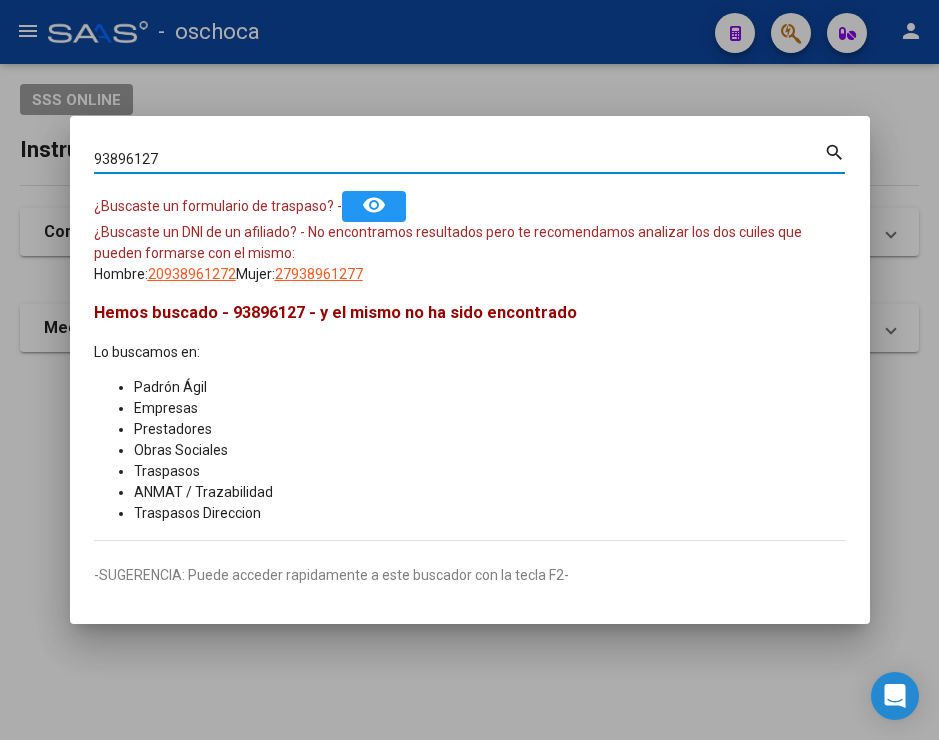 drag, startPoint x: 211, startPoint y: 168, endPoint x: 42, endPoint y: 114, distance: 177.41759 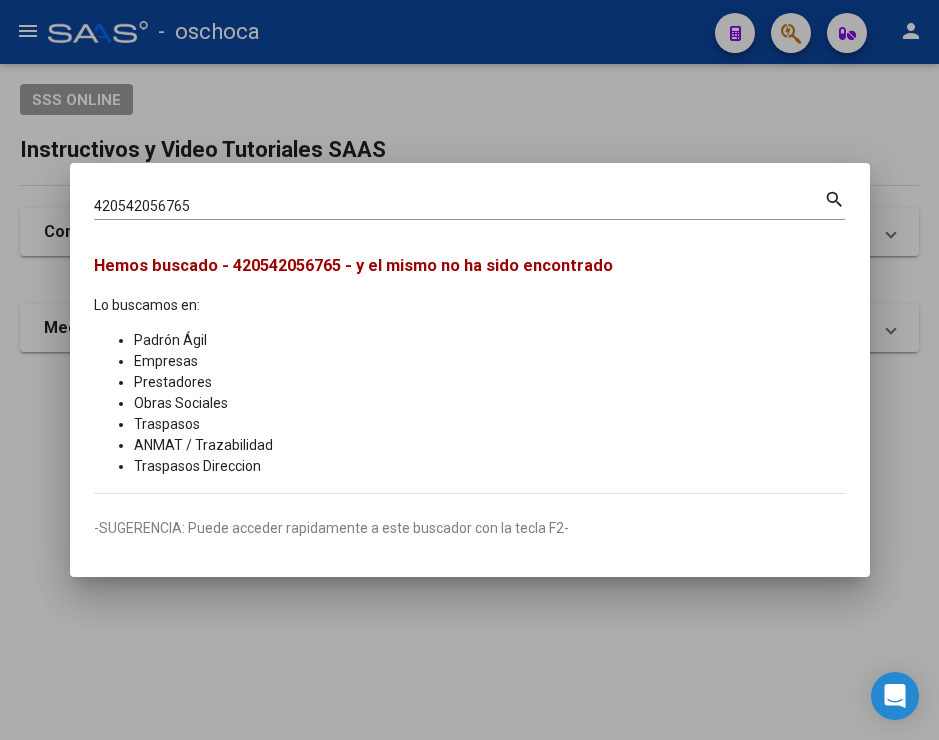 click on "420542056765 Buscar (apellido, dni, cuil, nro traspaso, cuit, obra social) search Hemos buscado - 420542056765 - y el mismo no ha sido encontrado  Lo buscamos en:  Padrón Ágil Empresas Prestadores Obras Sociales Traspasos ANMAT / Trazabilidad Traspasos Direccion -SUGERENCIA: Puede acceder rapidamente a este buscador con la tecla F2-" at bounding box center (470, 370) 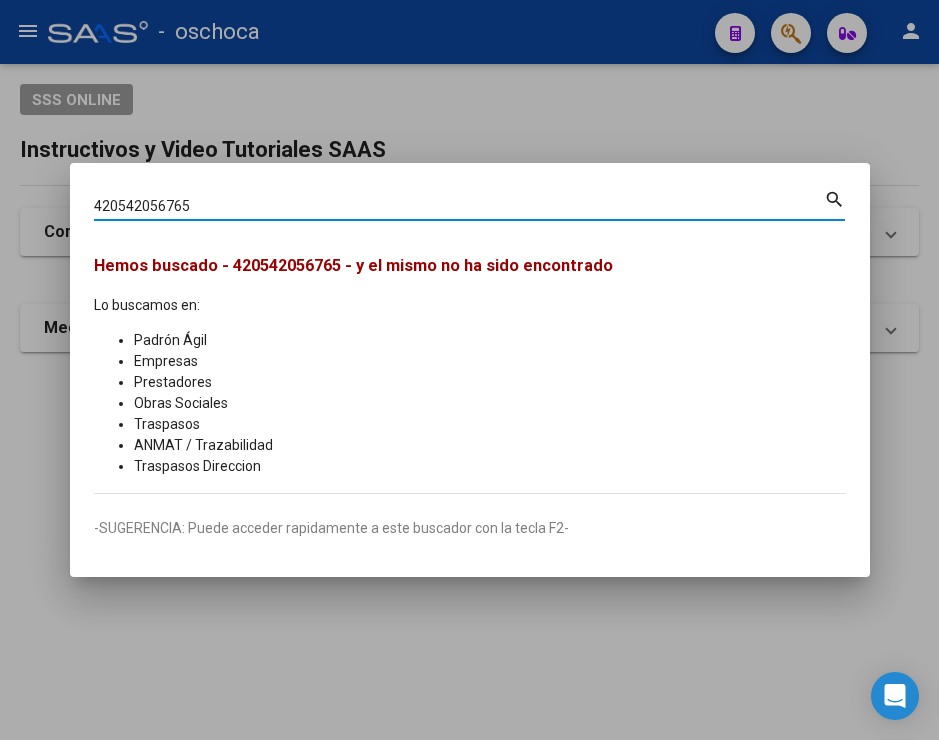 drag, startPoint x: 195, startPoint y: 211, endPoint x: 19, endPoint y: 185, distance: 177.9101 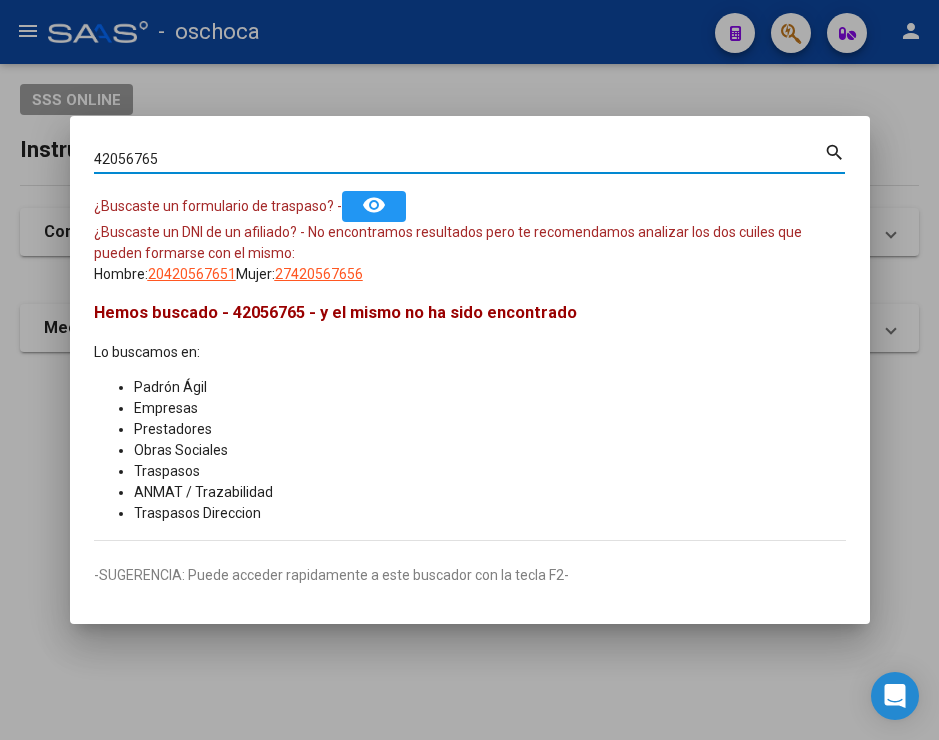 drag, startPoint x: 172, startPoint y: 161, endPoint x: -70, endPoint y: 186, distance: 243.2879 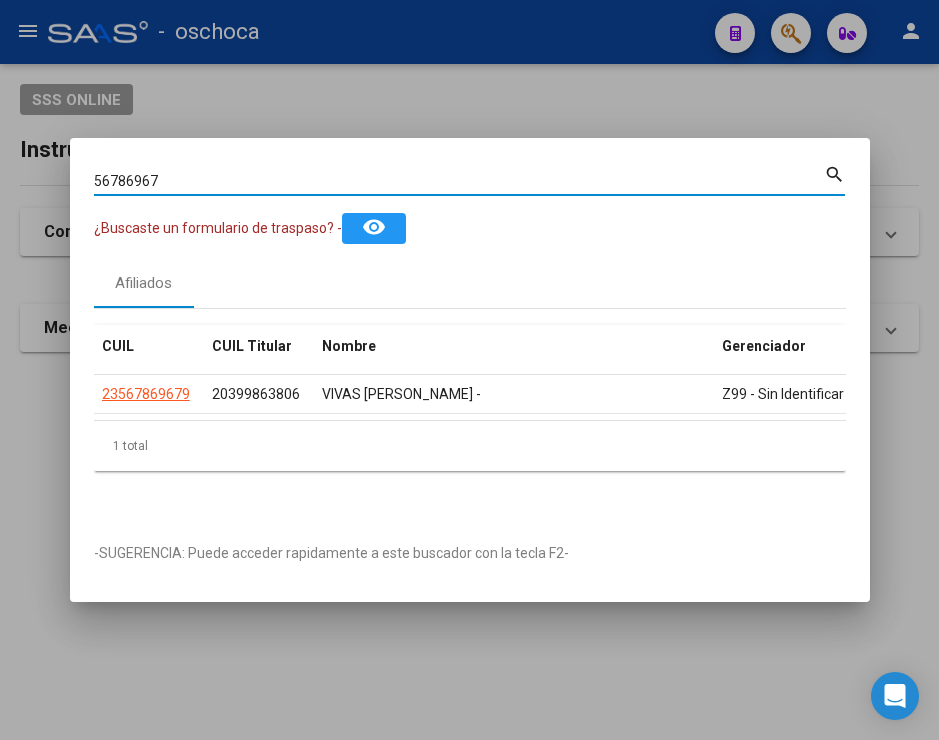 drag, startPoint x: 181, startPoint y: 166, endPoint x: 39, endPoint y: 126, distance: 147.52628 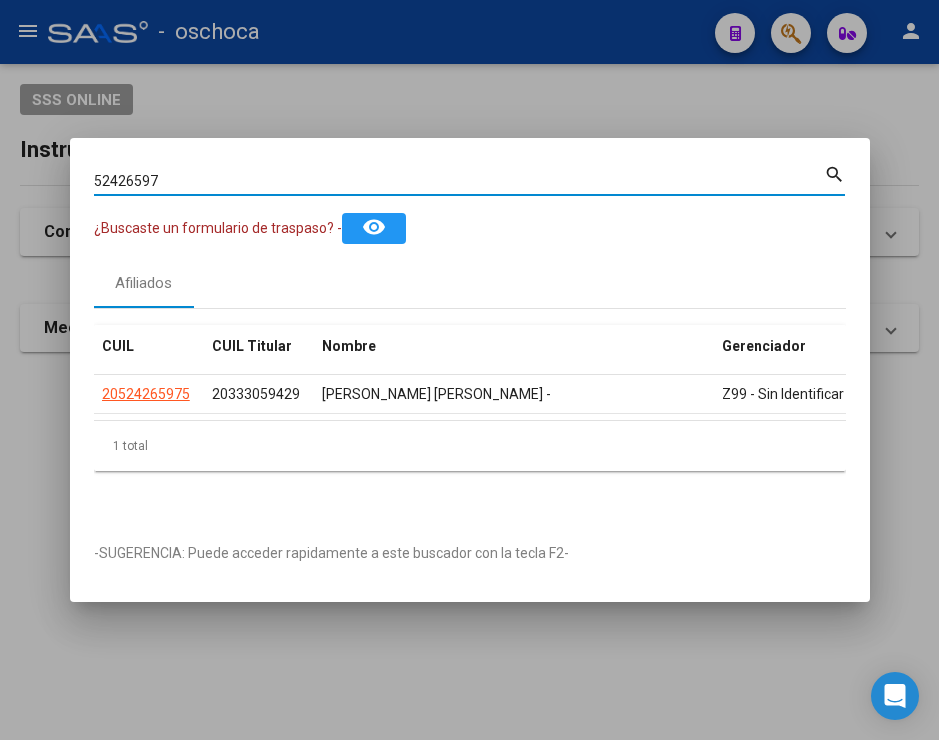 drag, startPoint x: 192, startPoint y: 175, endPoint x: 3, endPoint y: 165, distance: 189.26436 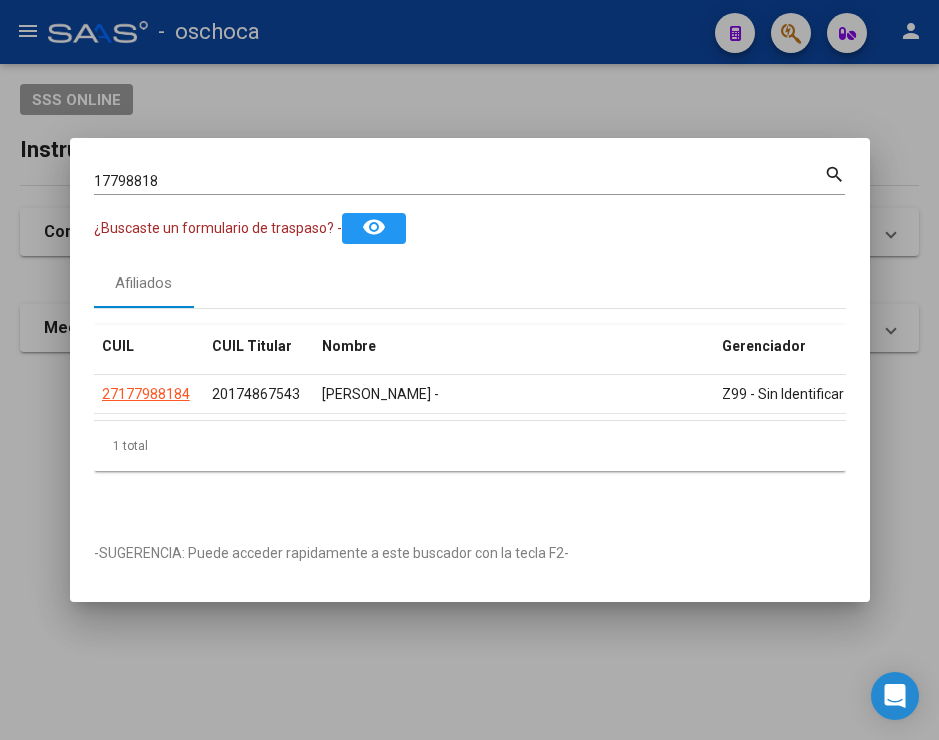 click on "17798818 Buscar (apellido, dni, cuil, [PERSON_NAME], cuit, obra social)" at bounding box center [459, 181] 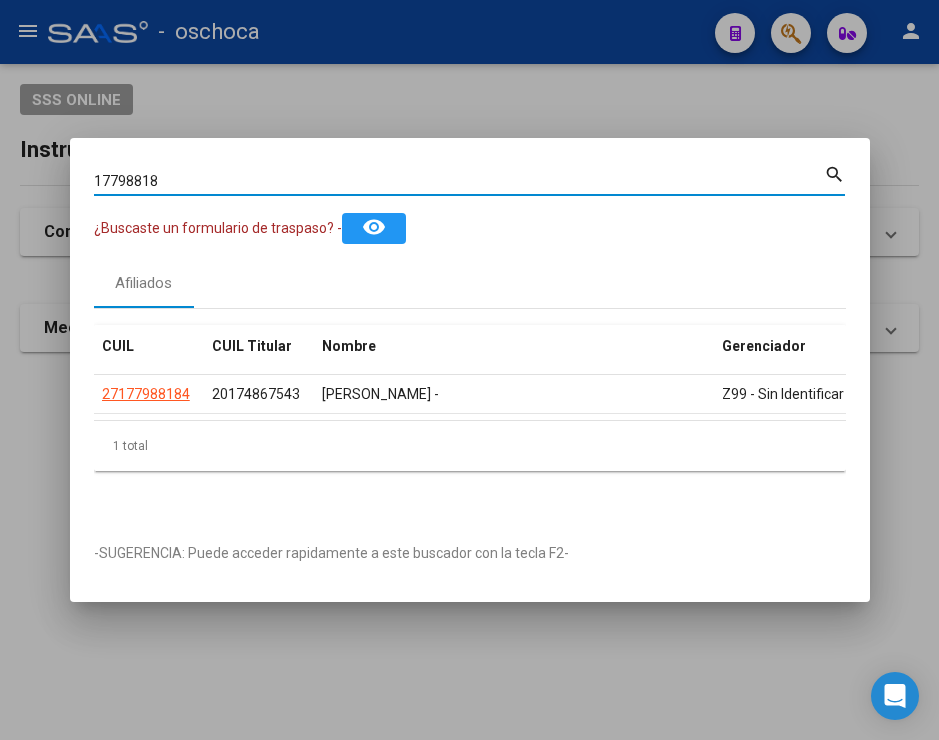 drag, startPoint x: 173, startPoint y: 180, endPoint x: -67, endPoint y: 125, distance: 246.22145 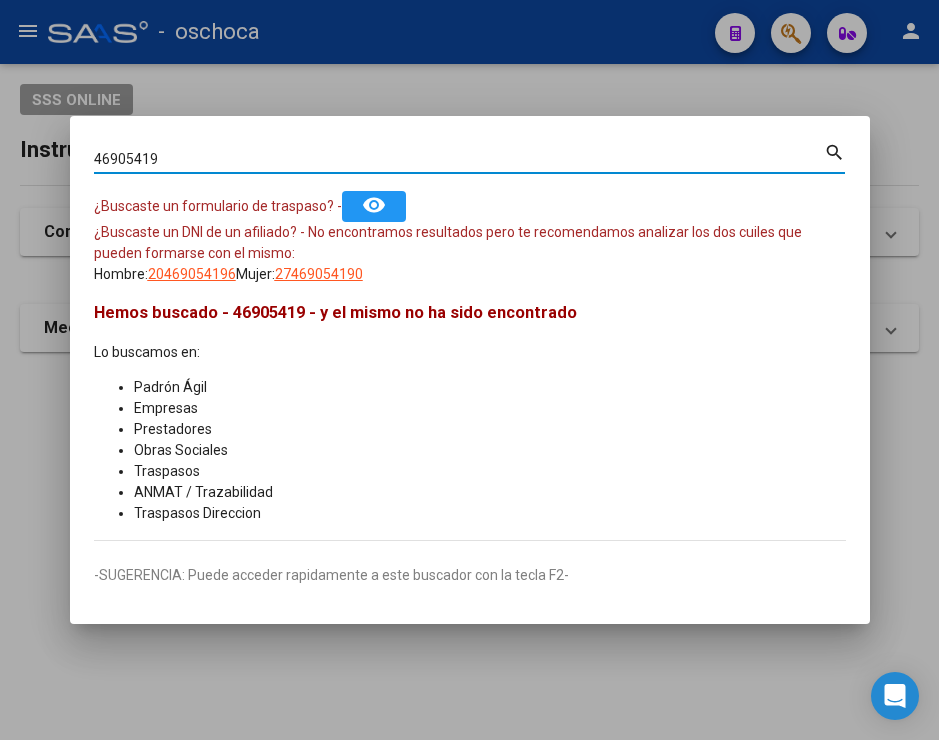 drag, startPoint x: 176, startPoint y: 165, endPoint x: 18, endPoint y: 115, distance: 165.72266 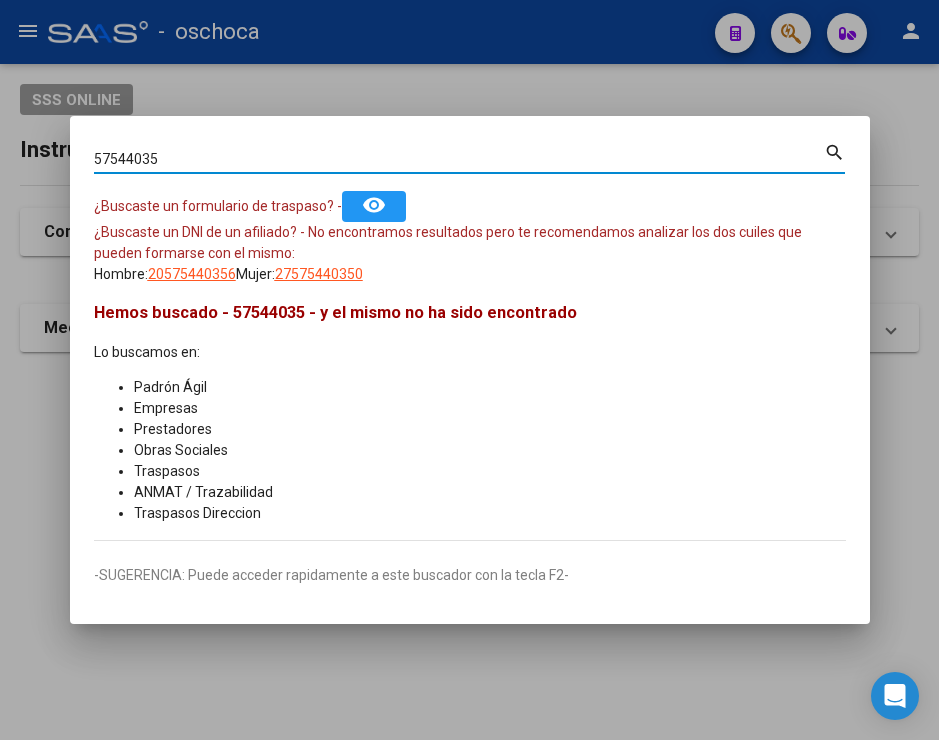 drag, startPoint x: 158, startPoint y: 162, endPoint x: -7, endPoint y: 135, distance: 167.1945 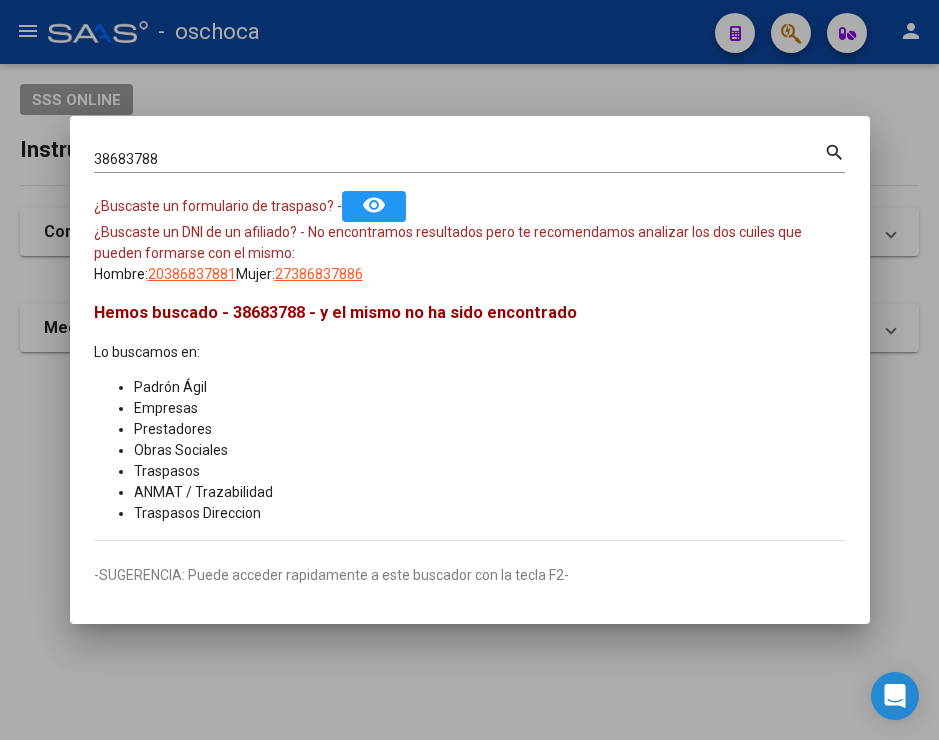 click on "38683788 Buscar (apellido, dni, cuil, nro traspaso, cuit, obra social) search ¿Buscaste un formulario de traspaso? -   remove_red_eye ¿Buscaste un DNI de un afiliado? - No encontramos resultados pero te recomendamos analizar los dos cuiles que pueden formarse con el mismo:  Hombre:  20386837881     Mujer:  27386837886 Hemos buscado - 38683788 - y el mismo no ha sido encontrado  Lo buscamos en:  Padrón Ágil Empresas Prestadores Obras Sociales Traspasos ANMAT / Trazabilidad Traspasos Direccion -SUGERENCIA: Puede acceder rapidamente a este buscador con la tecla F2-" at bounding box center [470, 370] 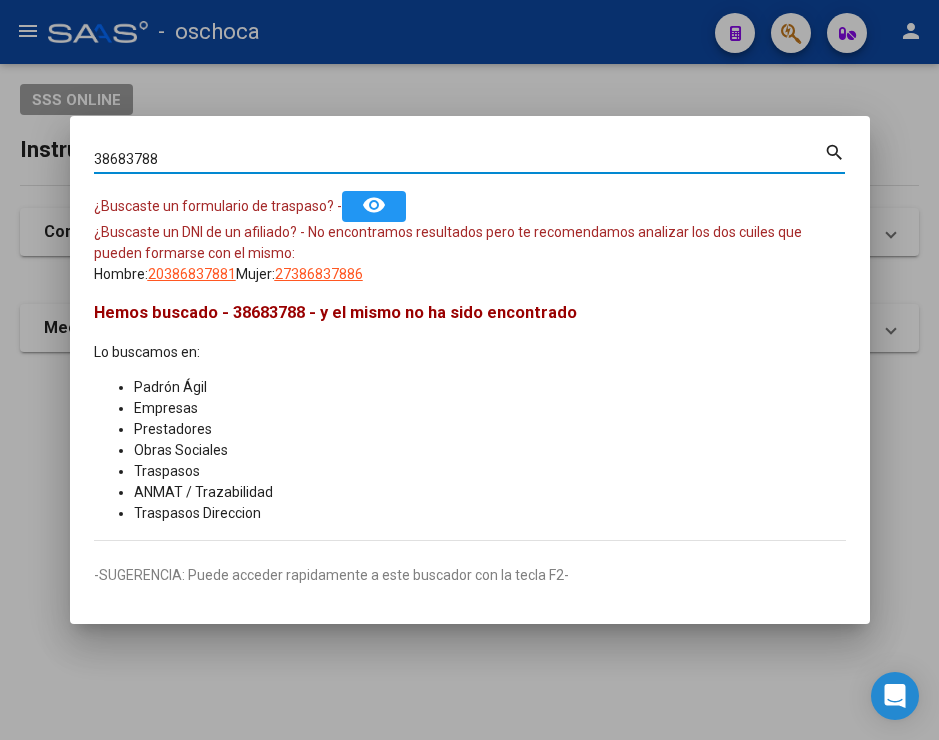 drag, startPoint x: 192, startPoint y: 168, endPoint x: 23, endPoint y: 143, distance: 170.83911 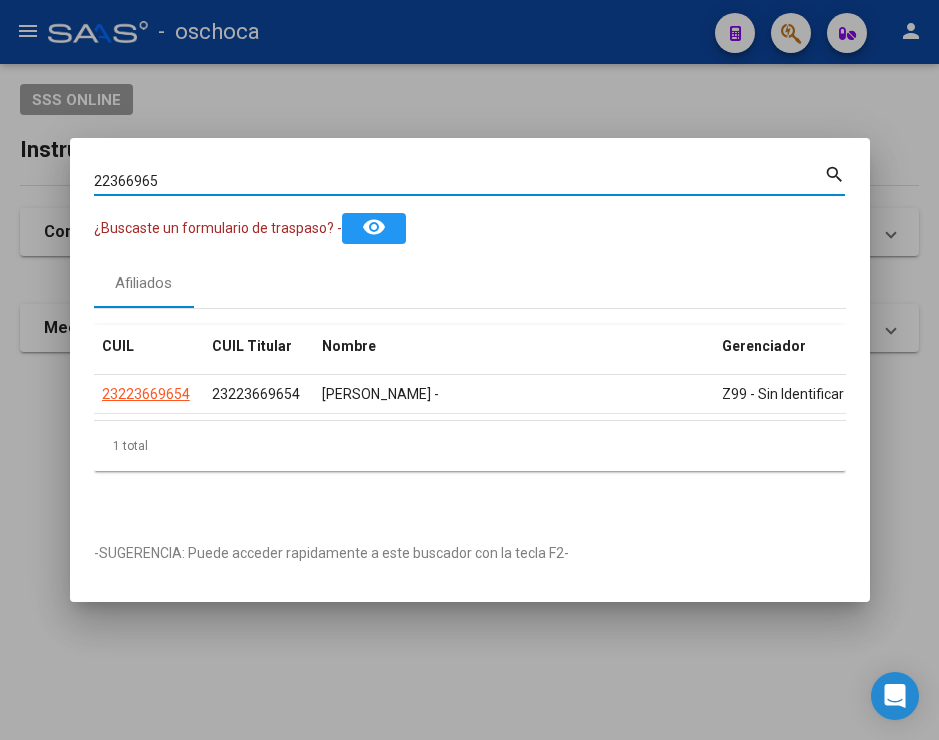 drag, startPoint x: 177, startPoint y: 169, endPoint x: -42, endPoint y: 115, distance: 225.55931 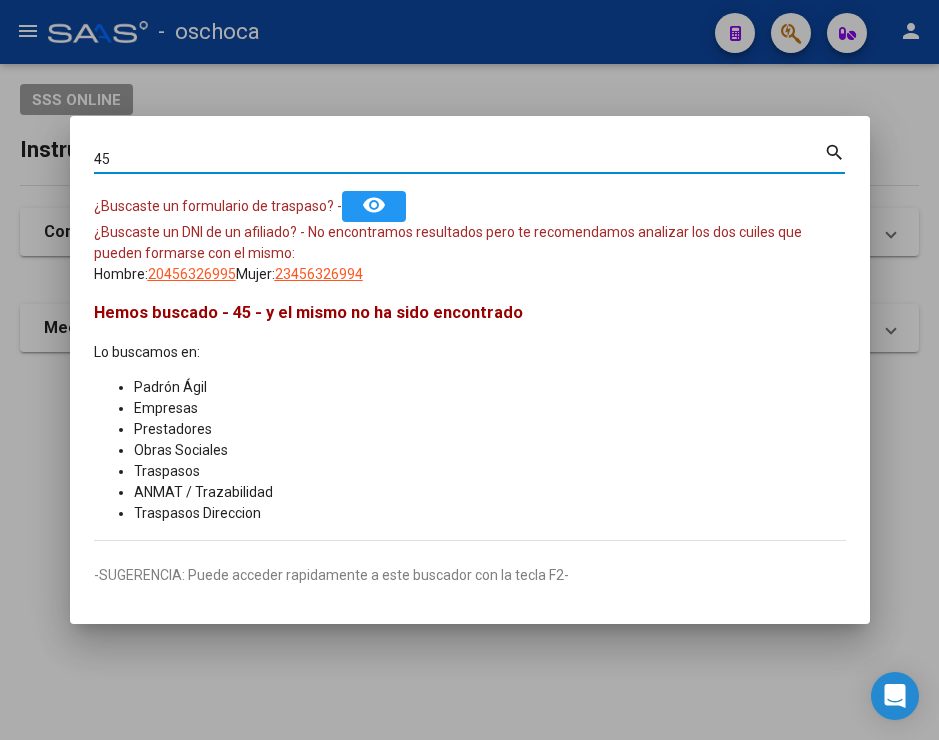 type on "4" 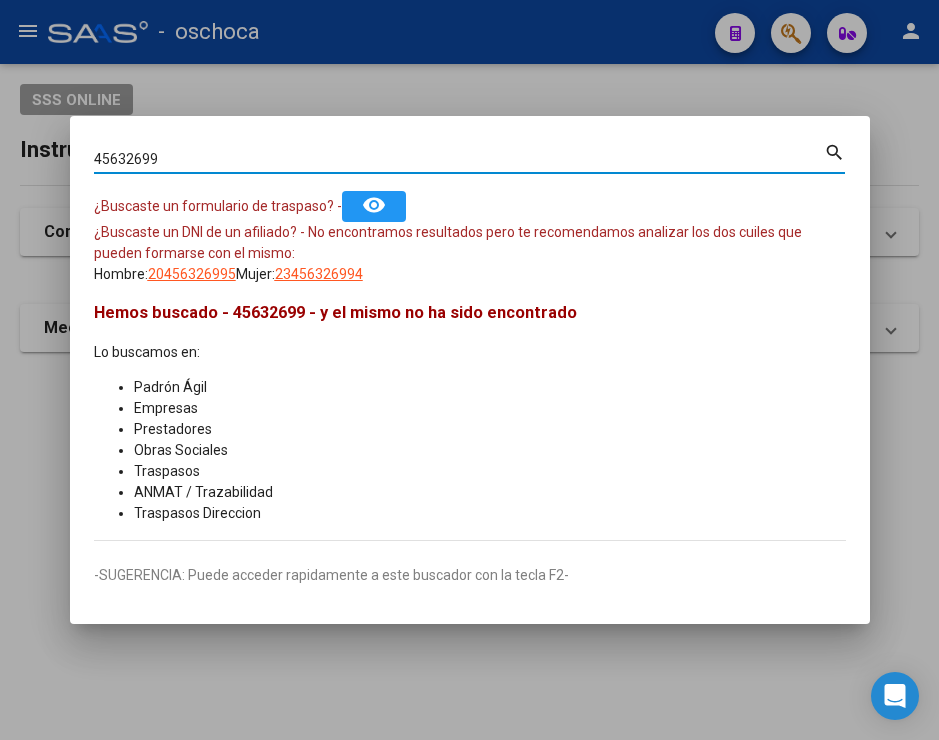 drag, startPoint x: 187, startPoint y: 155, endPoint x: 57, endPoint y: 121, distance: 134.37262 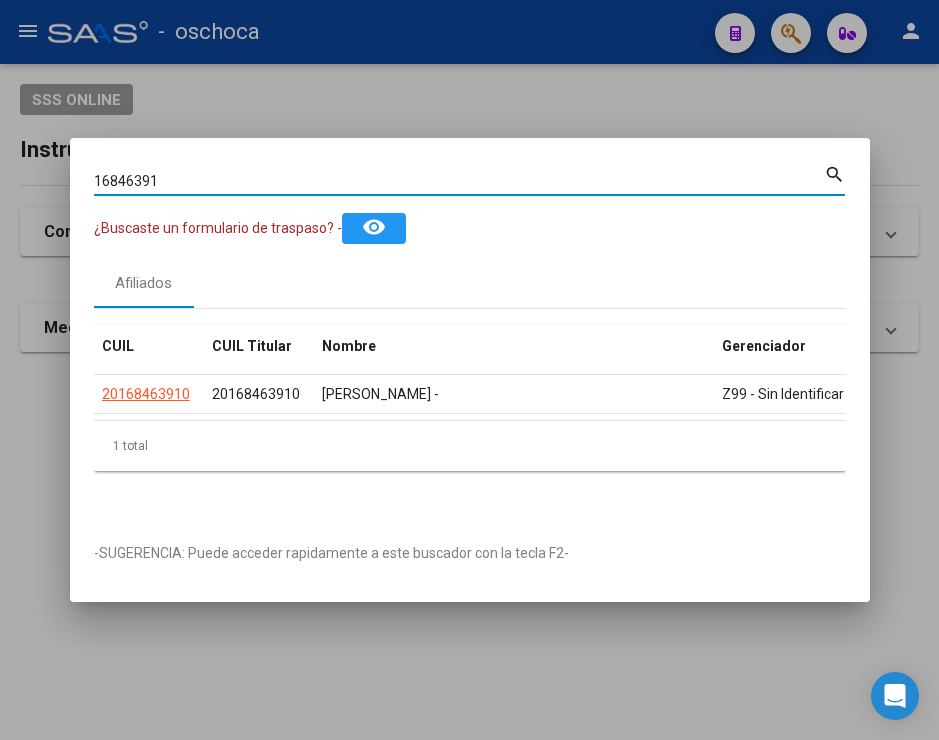 drag, startPoint x: 165, startPoint y: 171, endPoint x: 34, endPoint y: 151, distance: 132.51793 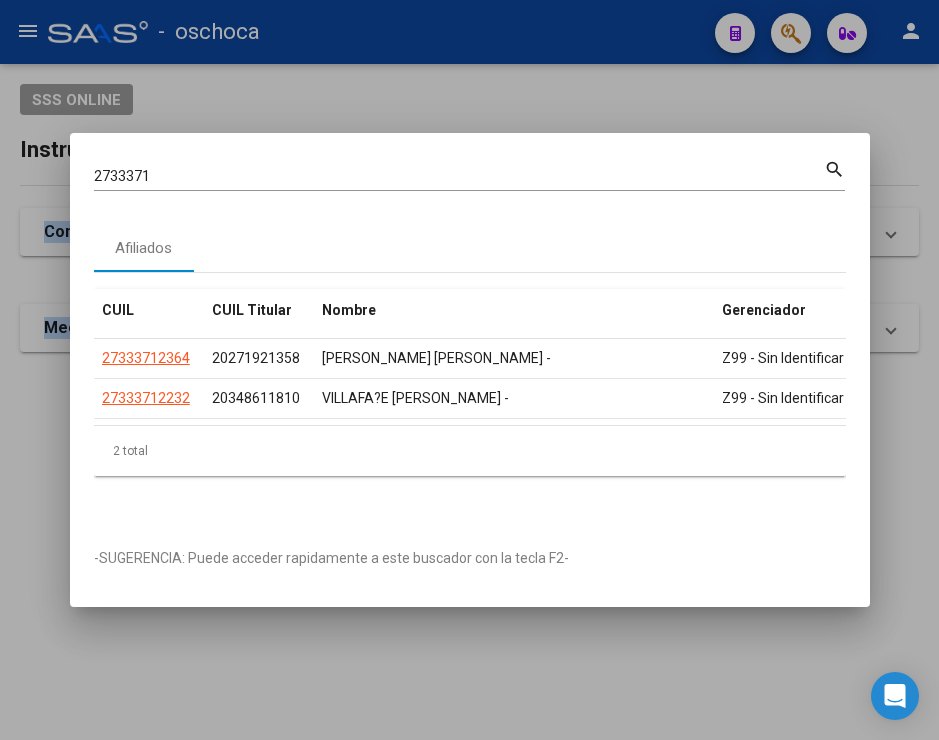 drag, startPoint x: 166, startPoint y: 157, endPoint x: -23, endPoint y: 139, distance: 189.85521 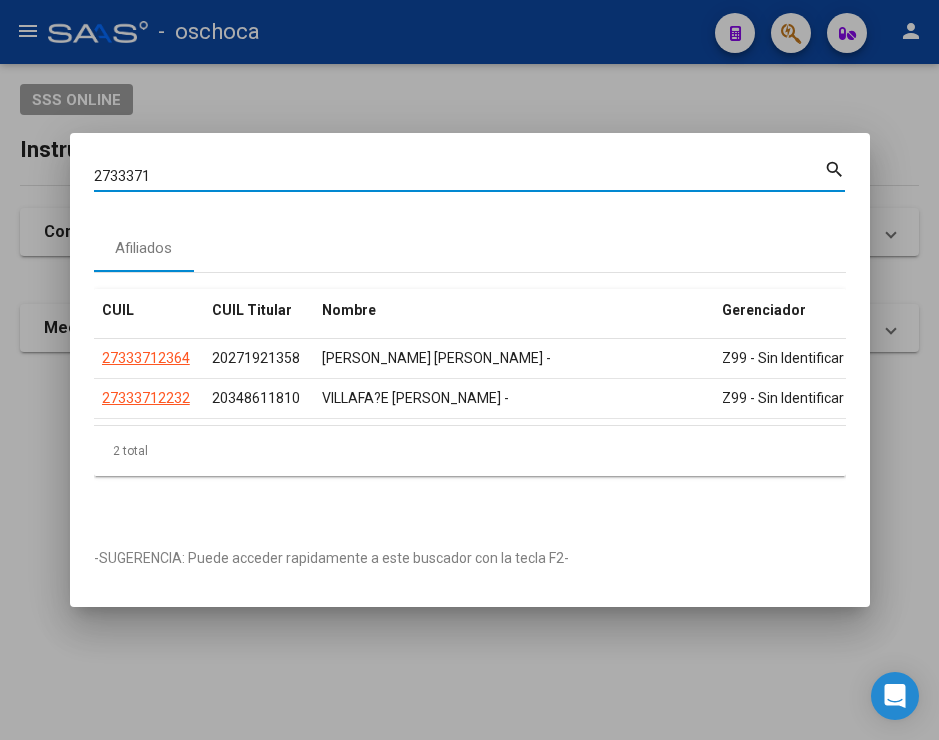 drag, startPoint x: 159, startPoint y: 169, endPoint x: 22, endPoint y: 132, distance: 141.90842 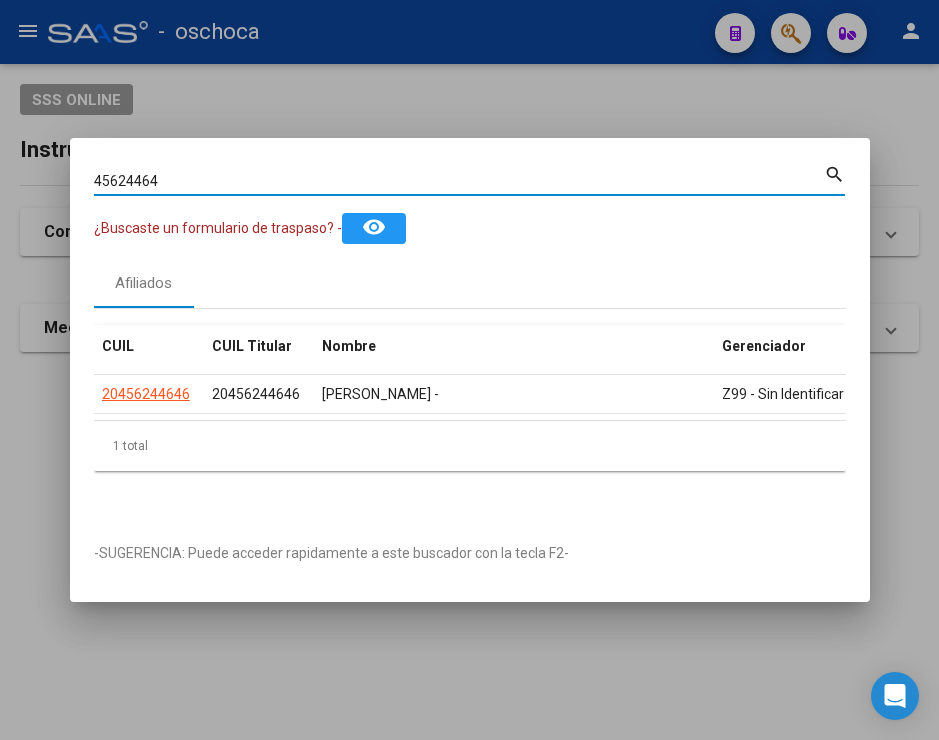 drag, startPoint x: 180, startPoint y: 171, endPoint x: -113, endPoint y: 160, distance: 293.20642 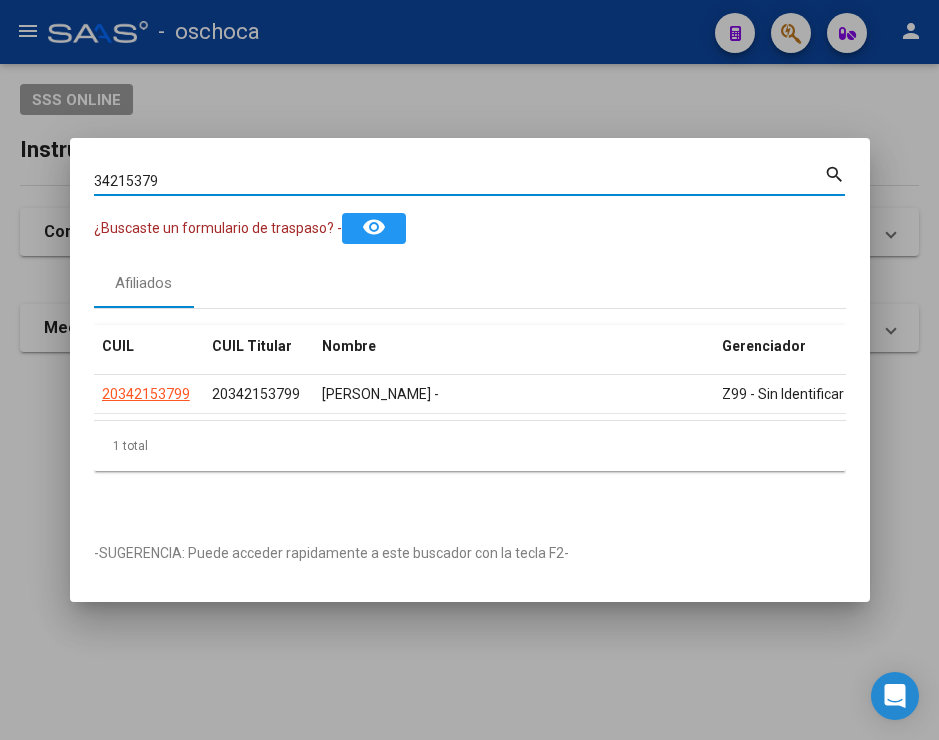 drag, startPoint x: 162, startPoint y: 180, endPoint x: 0, endPoint y: 96, distance: 182.48288 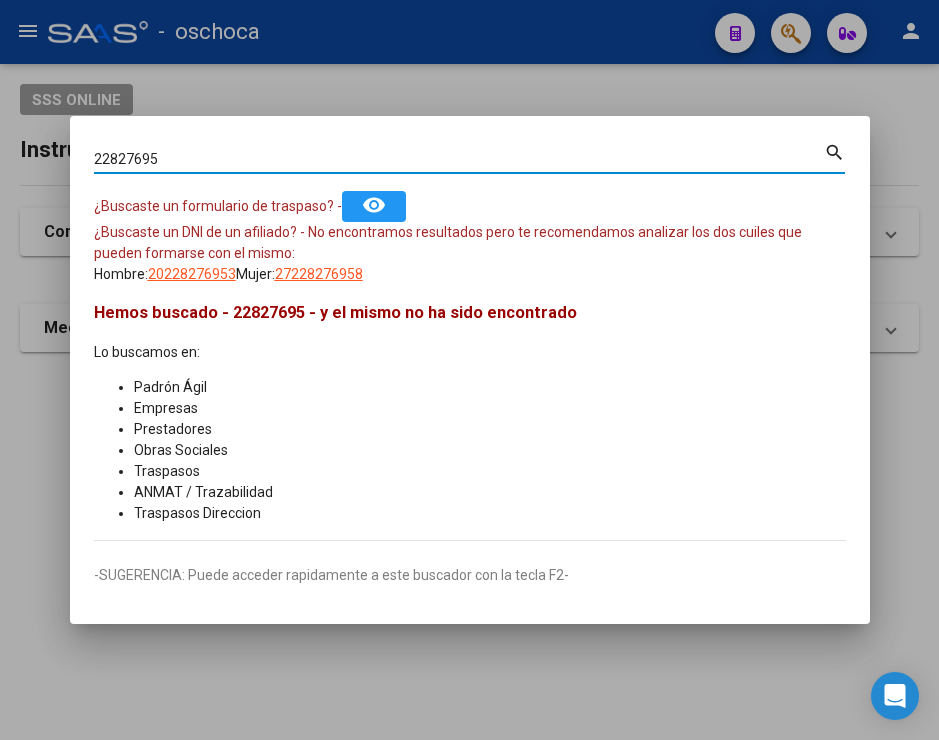 drag, startPoint x: 187, startPoint y: 157, endPoint x: 38, endPoint y: 134, distance: 150.76472 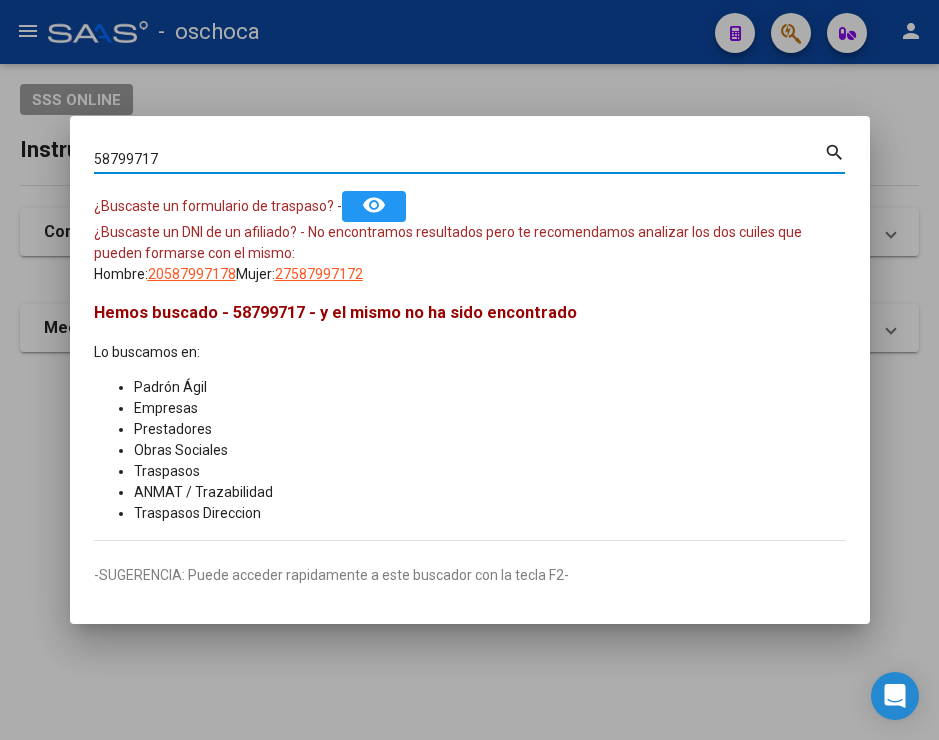 click on "58799717" at bounding box center (459, 159) 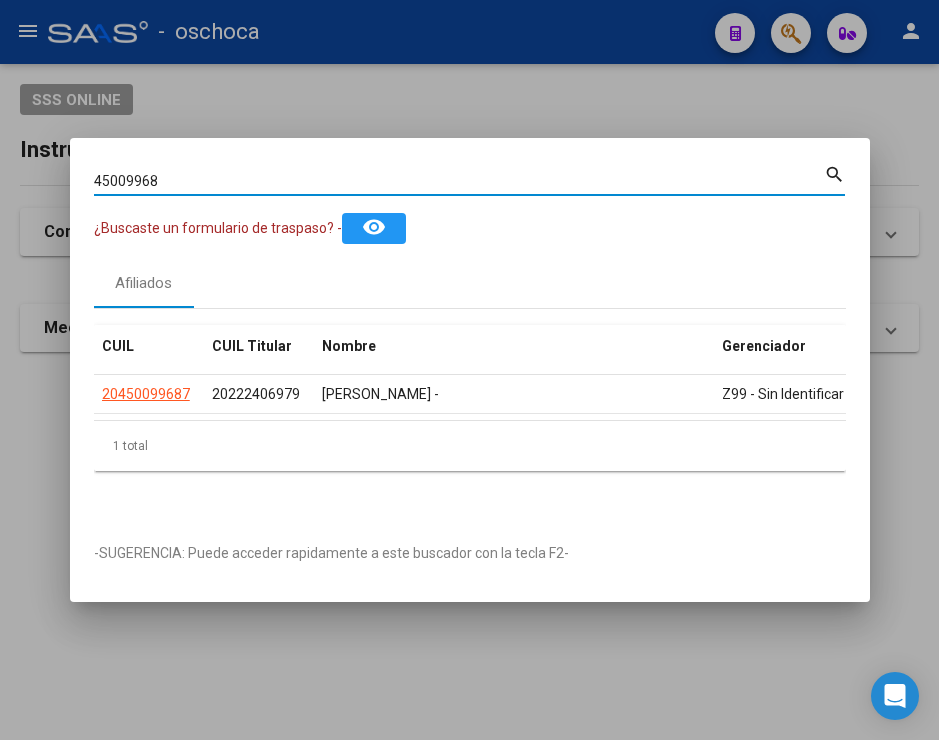 drag, startPoint x: 177, startPoint y: 170, endPoint x: -136, endPoint y: 157, distance: 313.26987 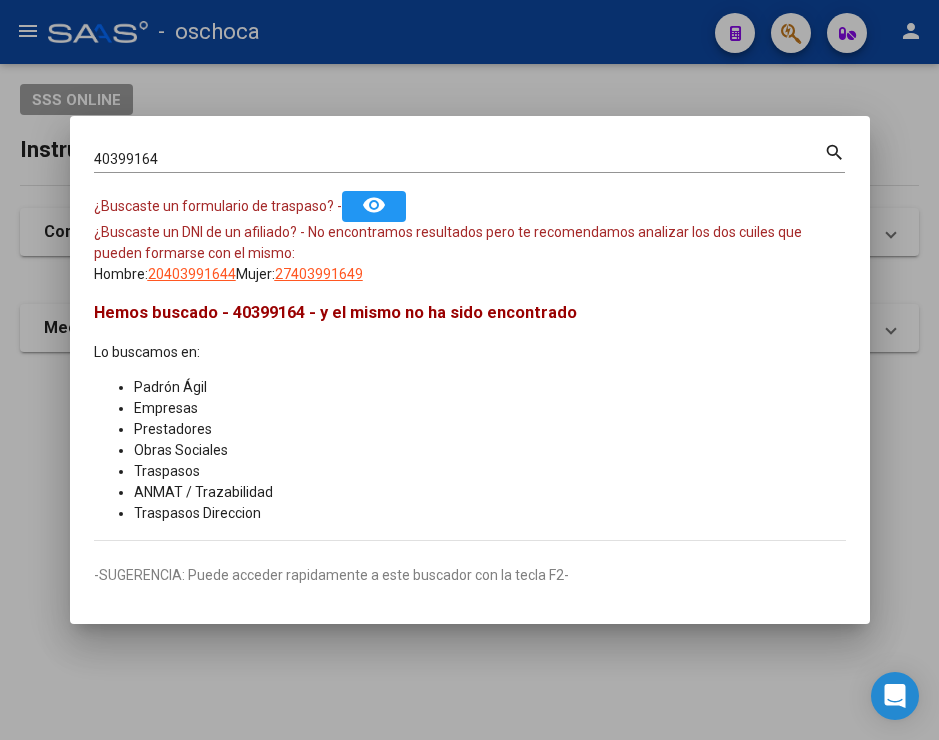 click on "40399164" at bounding box center [459, 159] 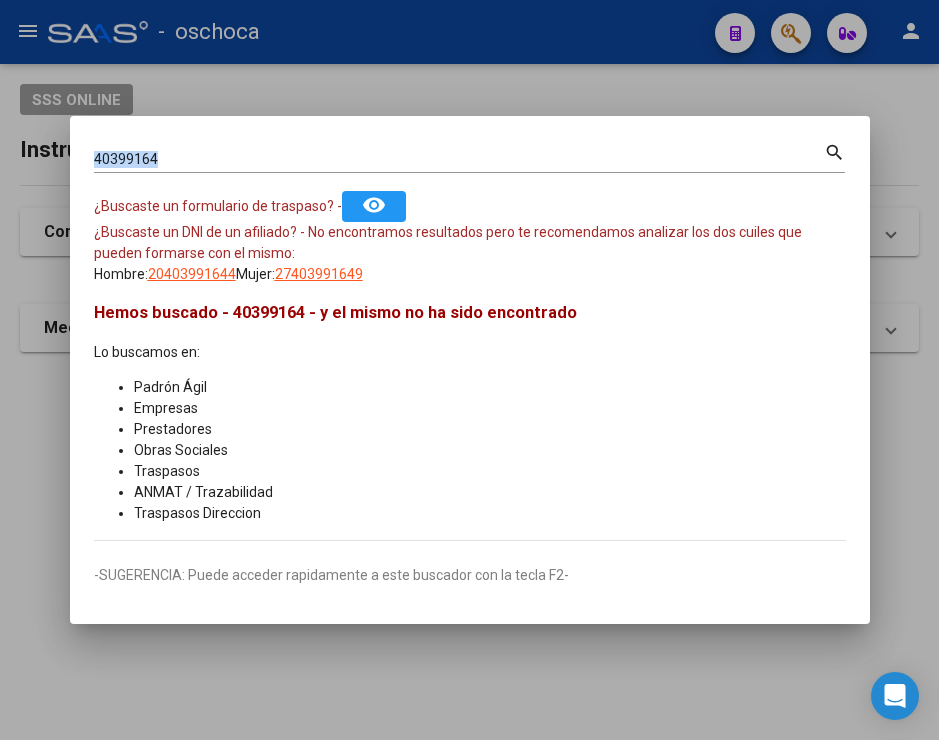 drag, startPoint x: 238, startPoint y: 174, endPoint x: 3, endPoint y: 116, distance: 242.05165 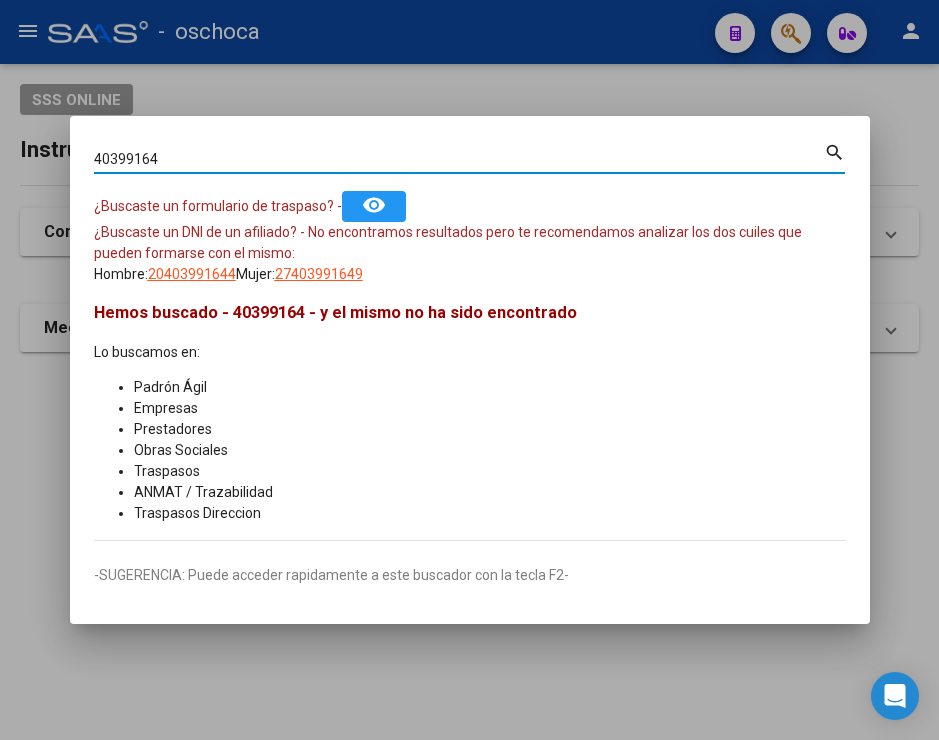 click on "40399164" at bounding box center (459, 159) 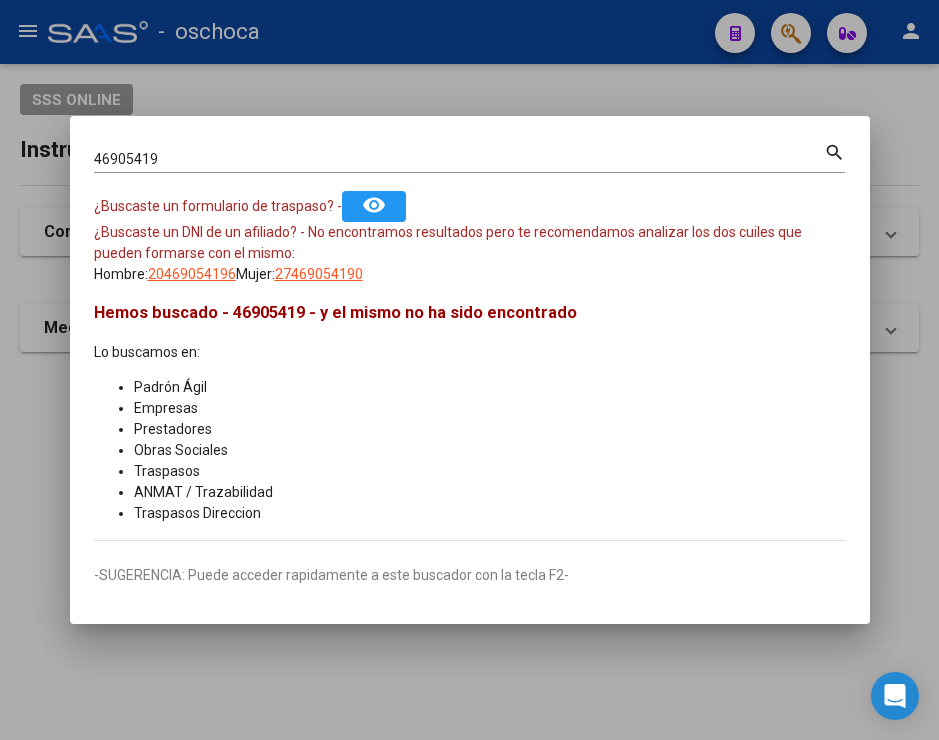 click on "46905419" at bounding box center (459, 159) 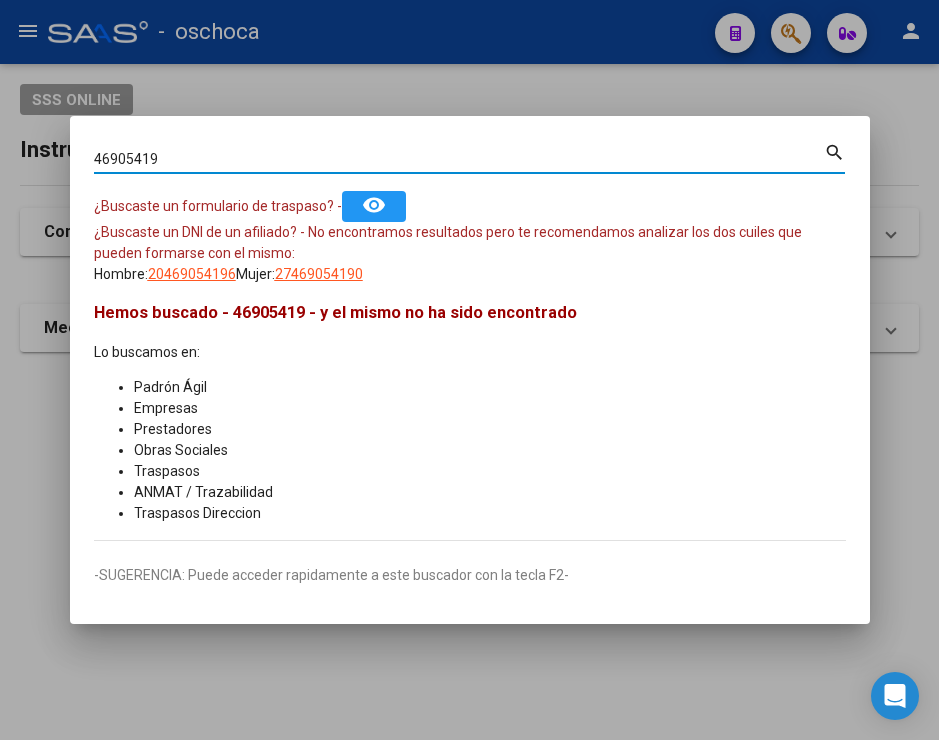 drag, startPoint x: 180, startPoint y: 157, endPoint x: -91, endPoint y: 109, distance: 275.2181 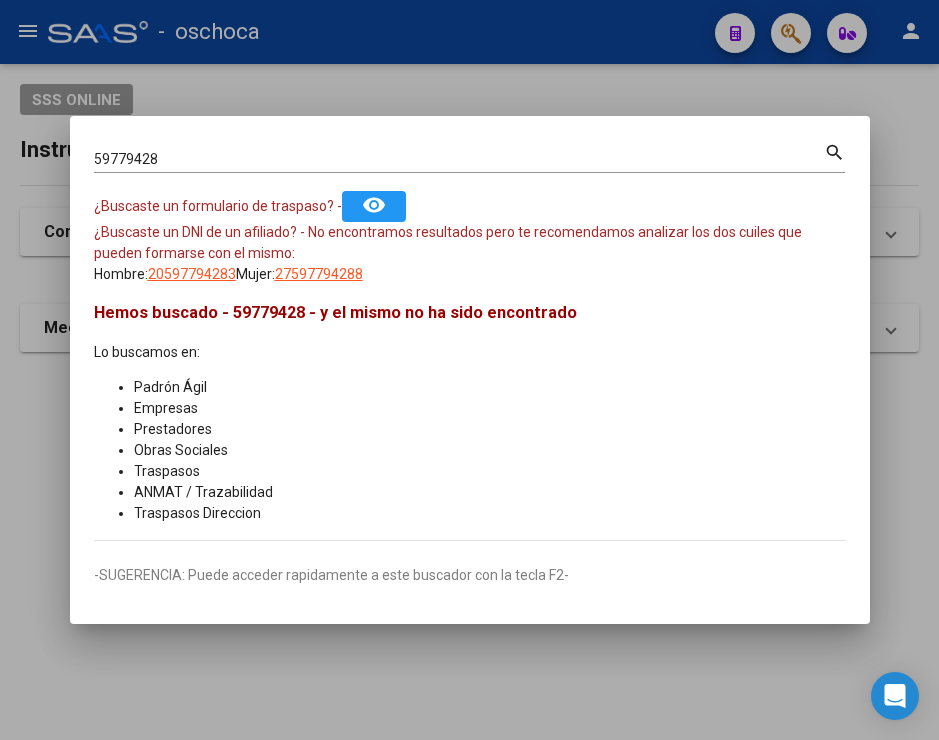 click on "59779428 Buscar (apellido, dni, [PERSON_NAME], [PERSON_NAME], cuit, obra social) search" at bounding box center [469, 156] 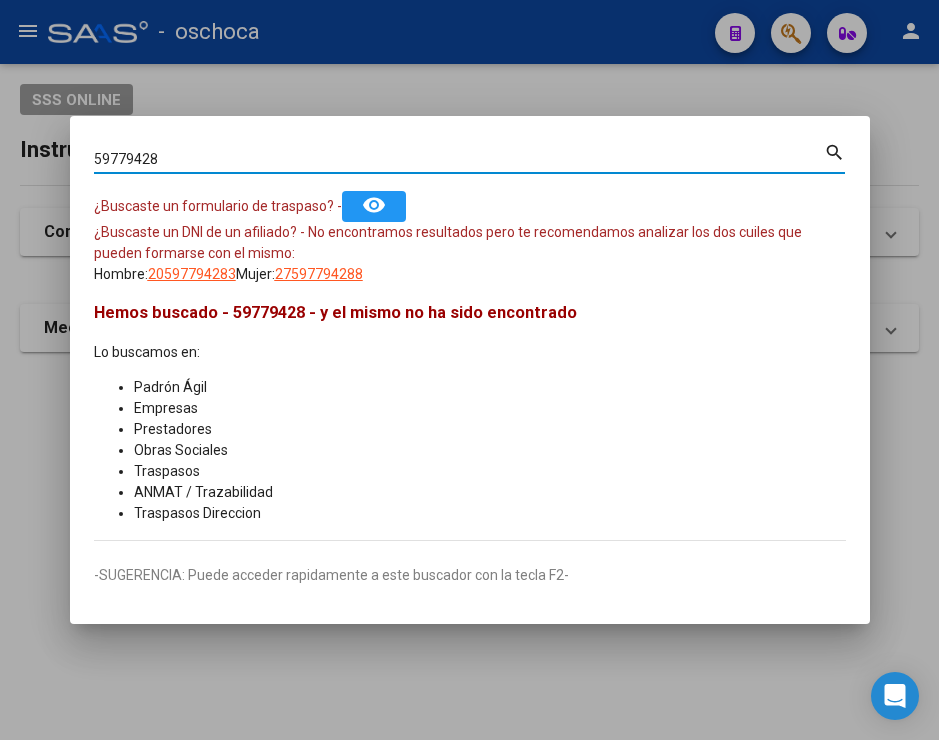drag, startPoint x: 193, startPoint y: 164, endPoint x: -118, endPoint y: 142, distance: 311.77716 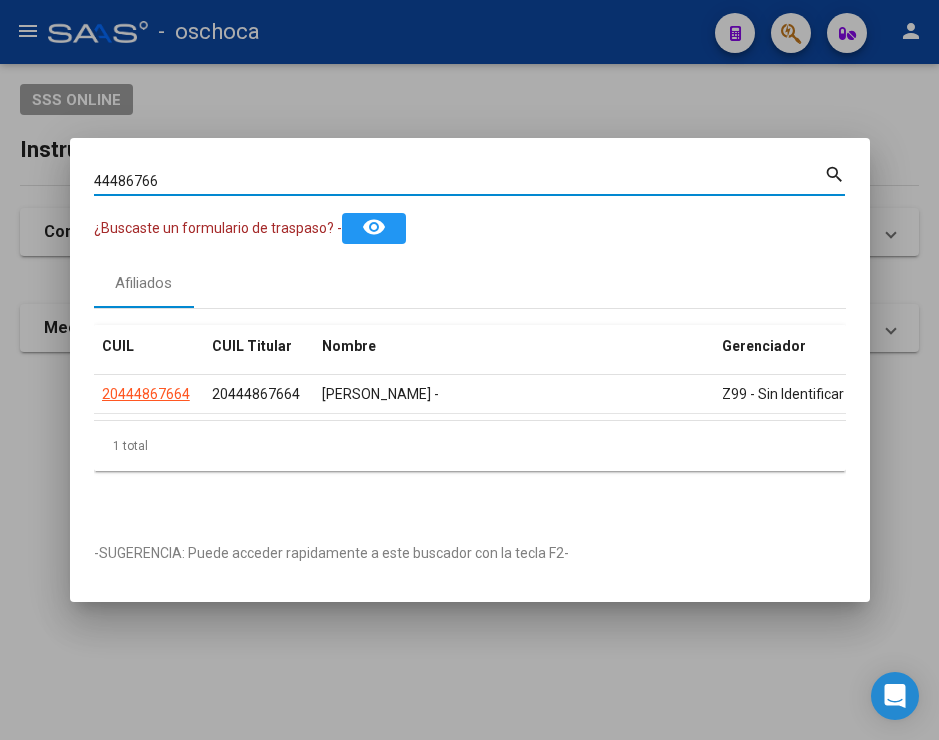type on "44486766" 